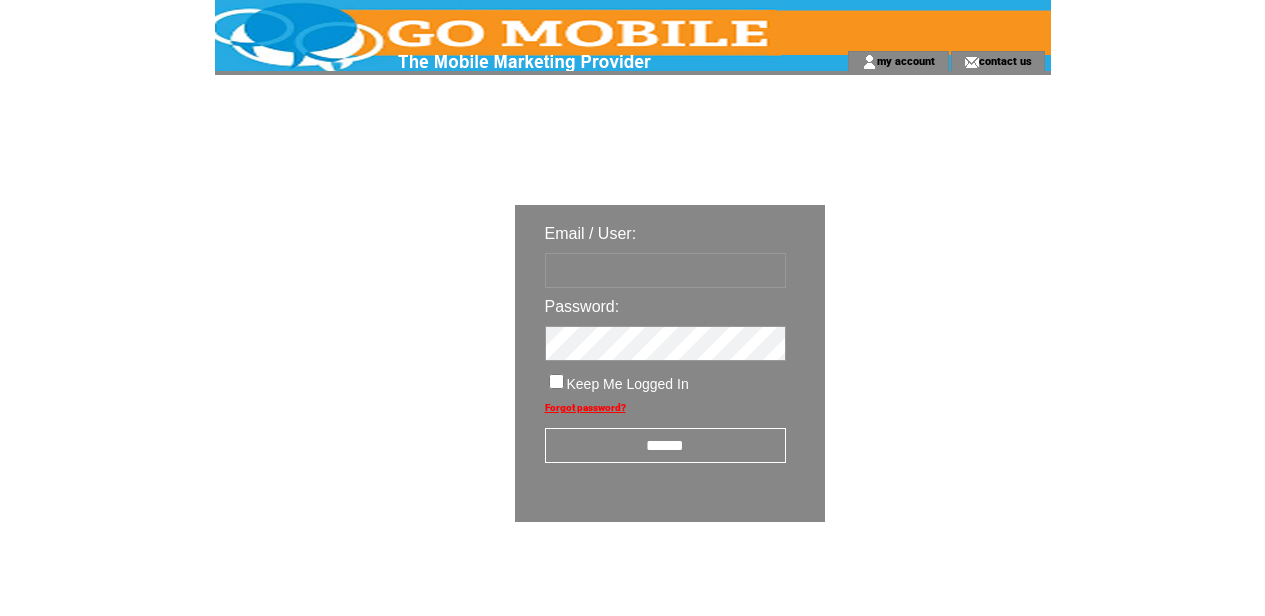 scroll, scrollTop: 0, scrollLeft: 0, axis: both 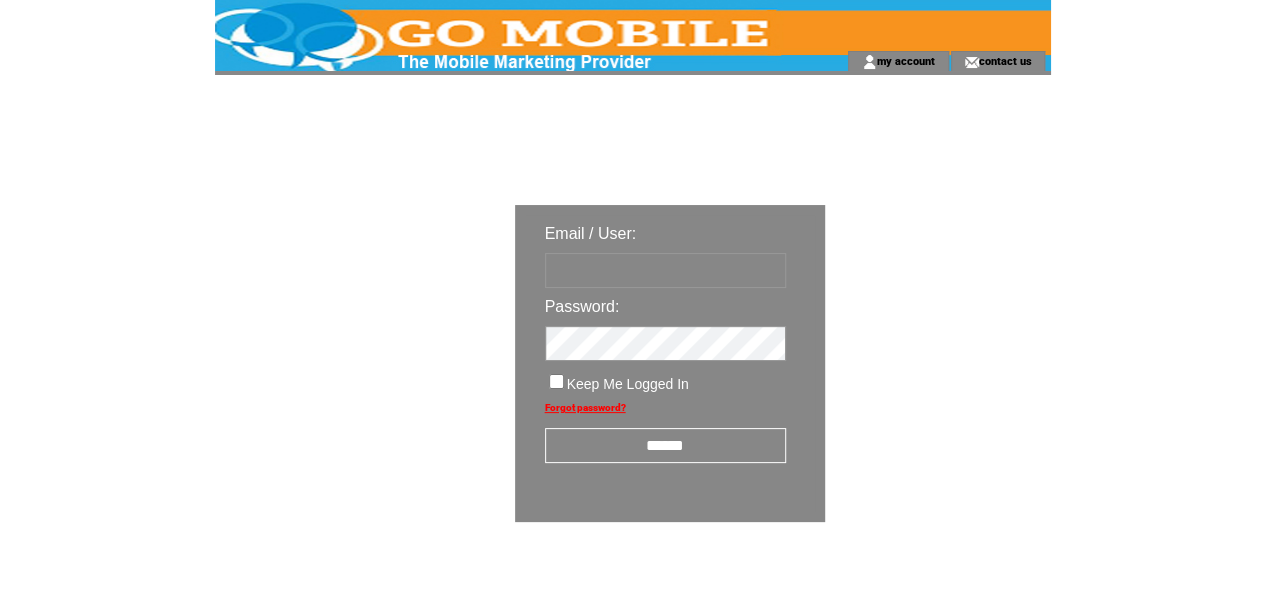 type on "********" 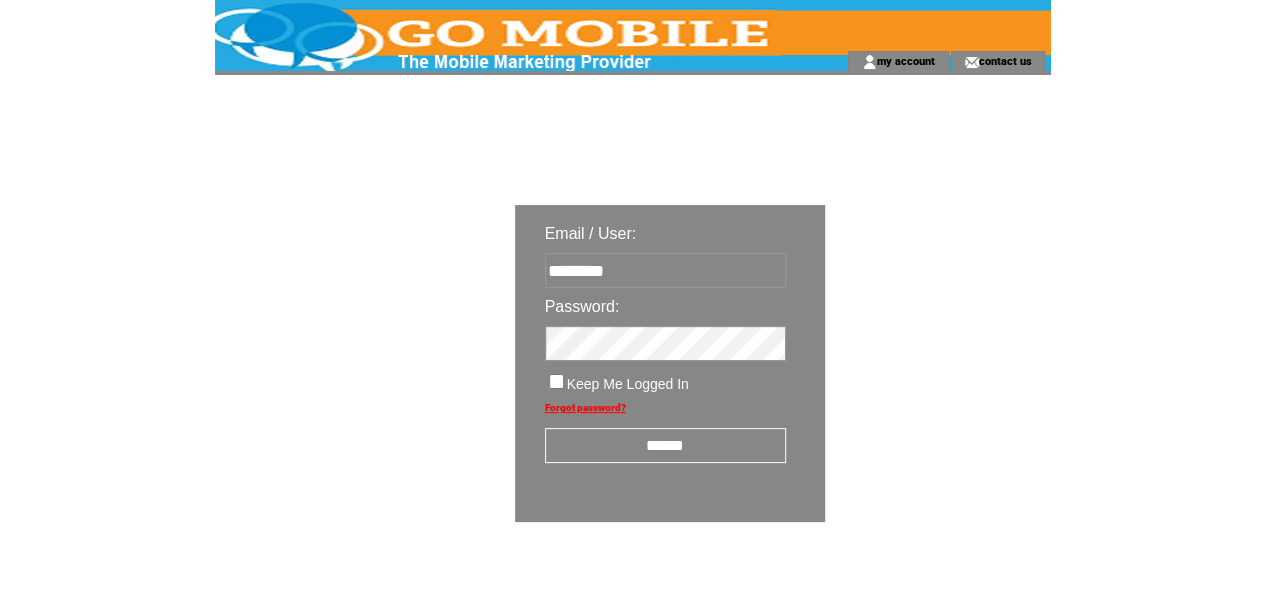 click on "******" at bounding box center [665, 445] 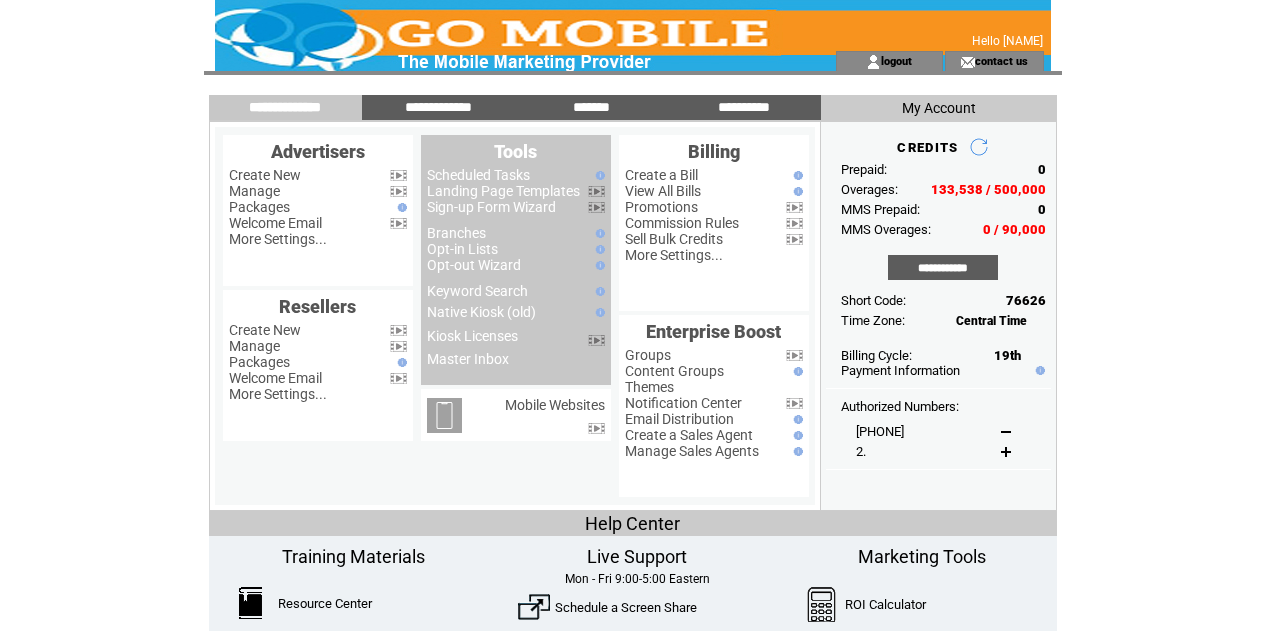 scroll, scrollTop: 0, scrollLeft: 0, axis: both 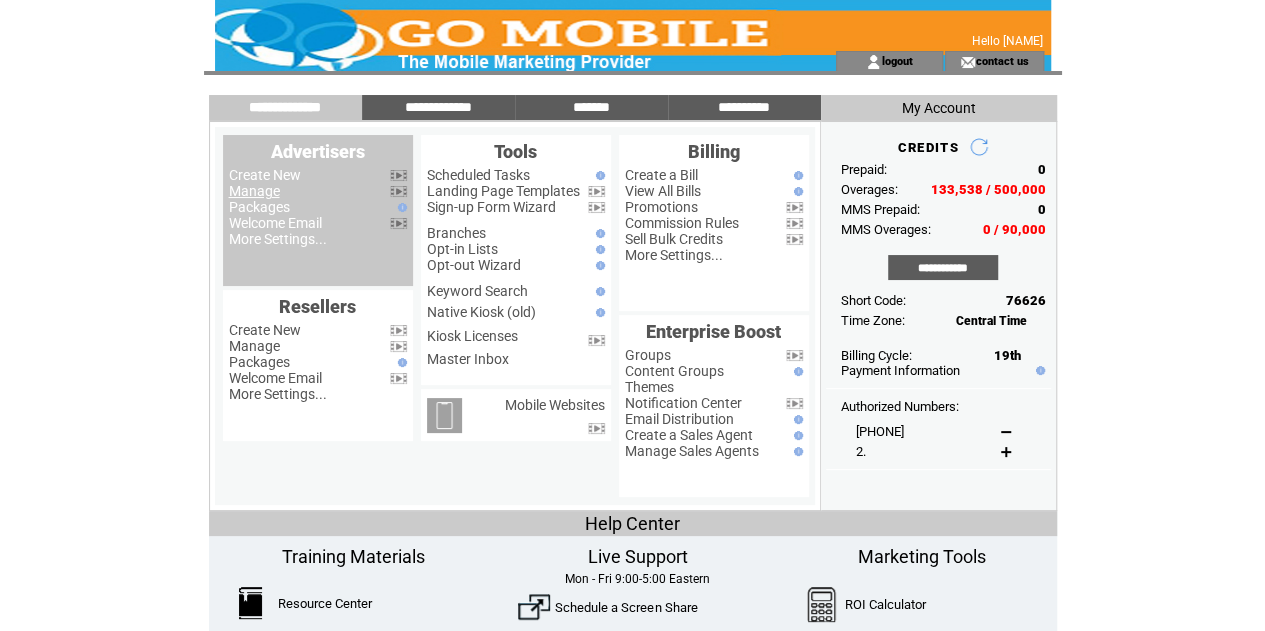 click on "Manage" at bounding box center (254, 191) 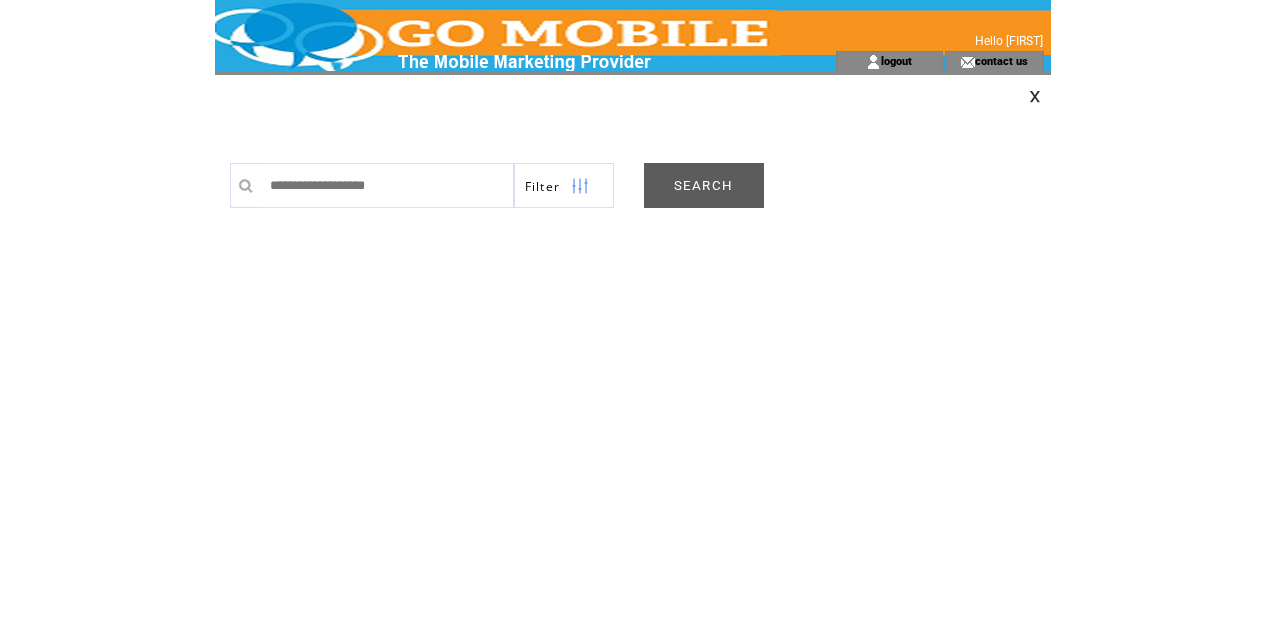 scroll, scrollTop: 0, scrollLeft: 0, axis: both 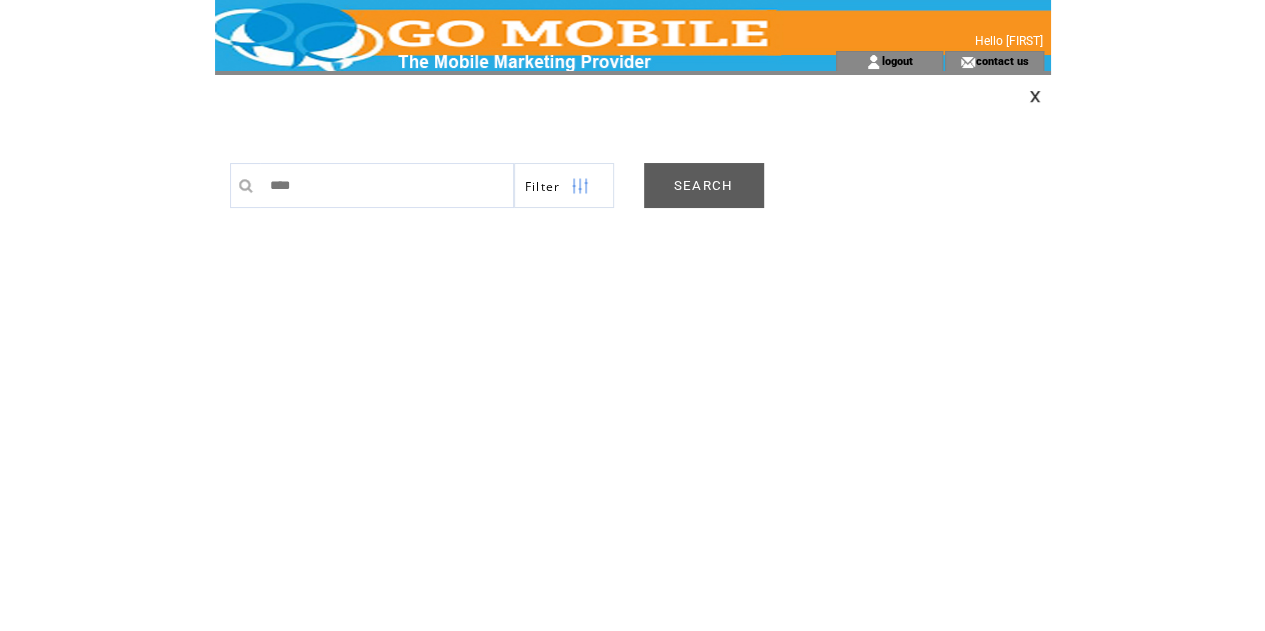 type on "*****" 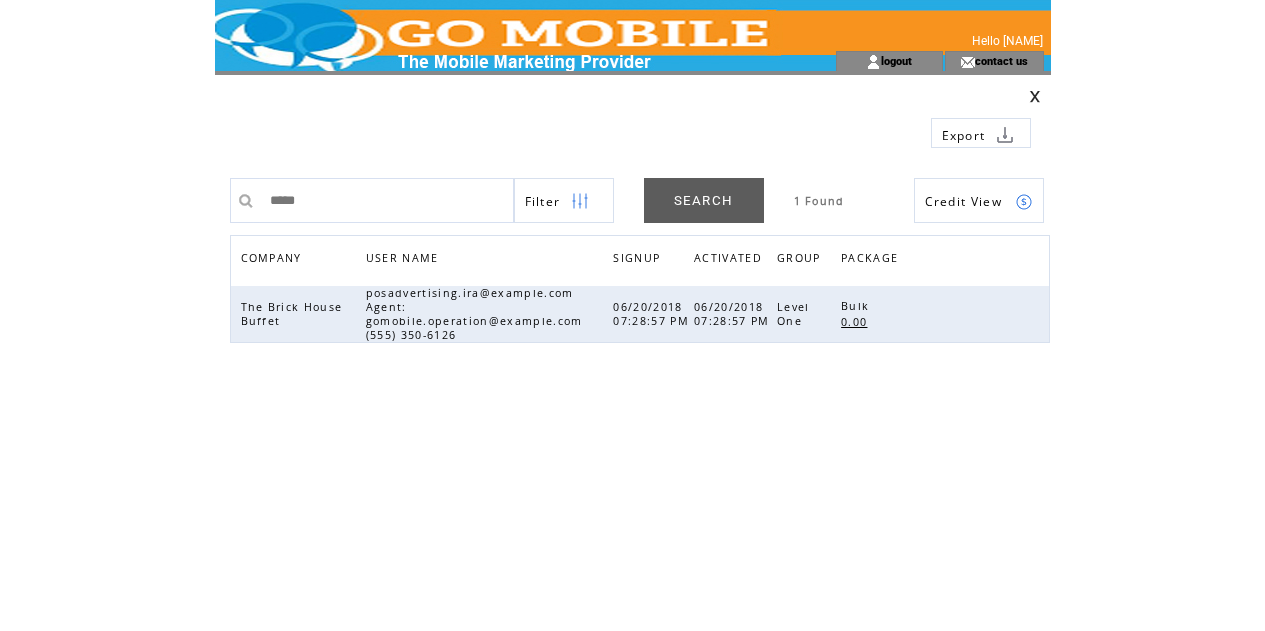 scroll, scrollTop: 0, scrollLeft: 0, axis: both 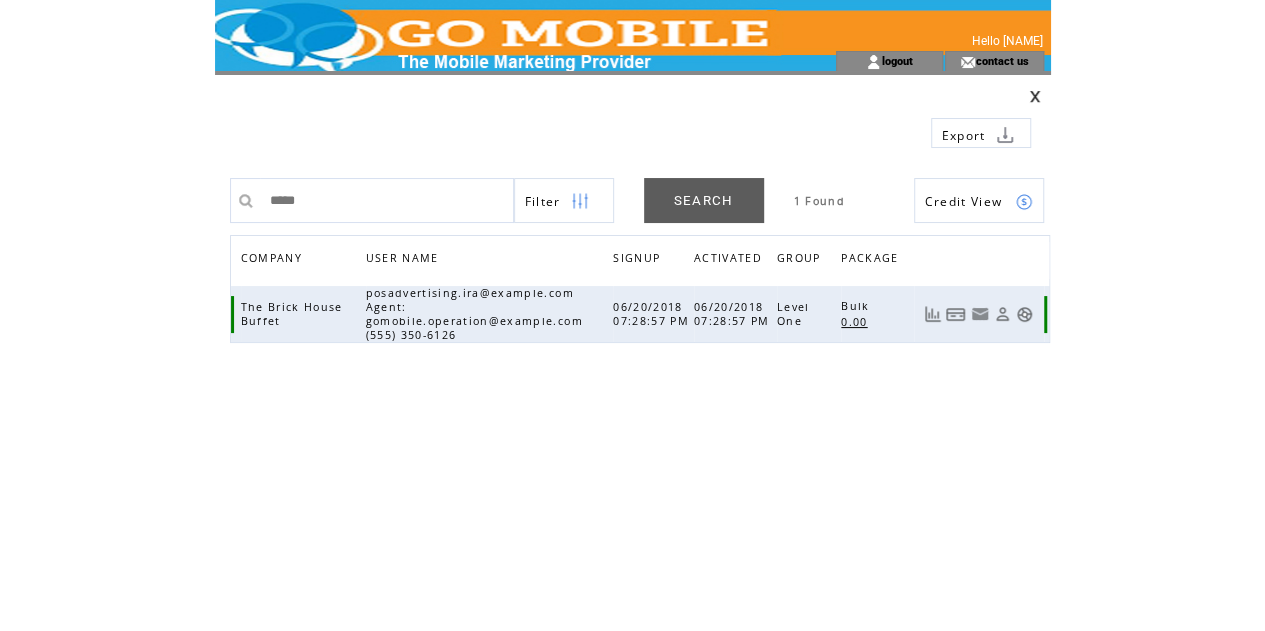 click at bounding box center (1024, 314) 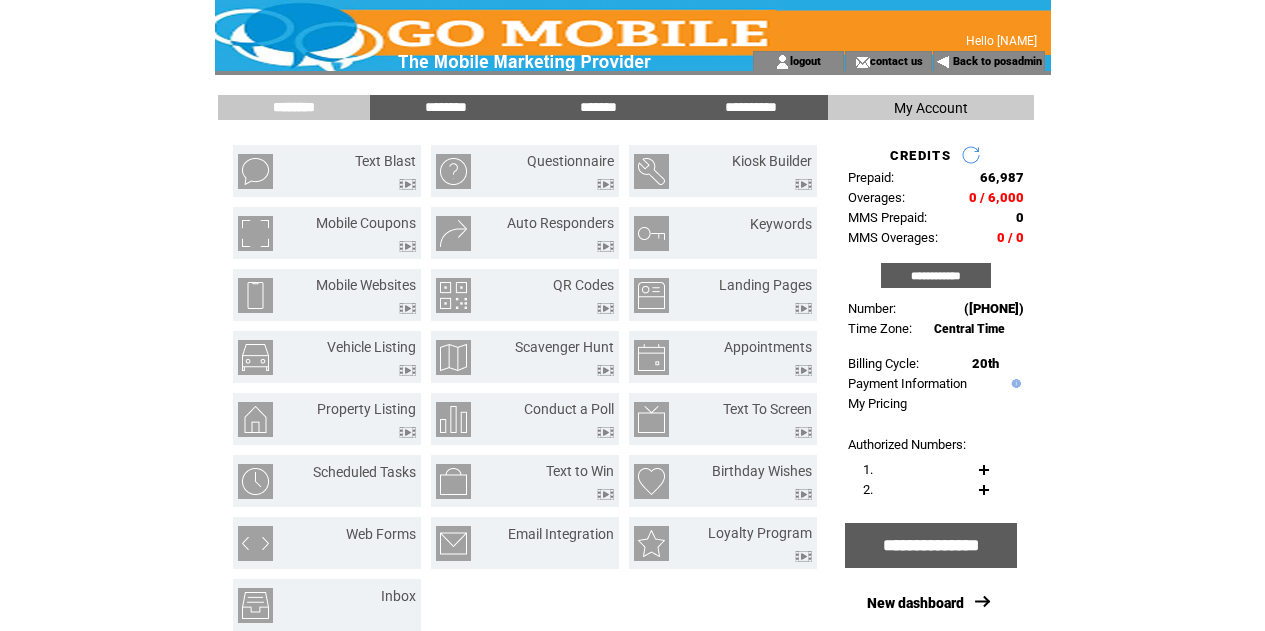 scroll, scrollTop: 0, scrollLeft: 0, axis: both 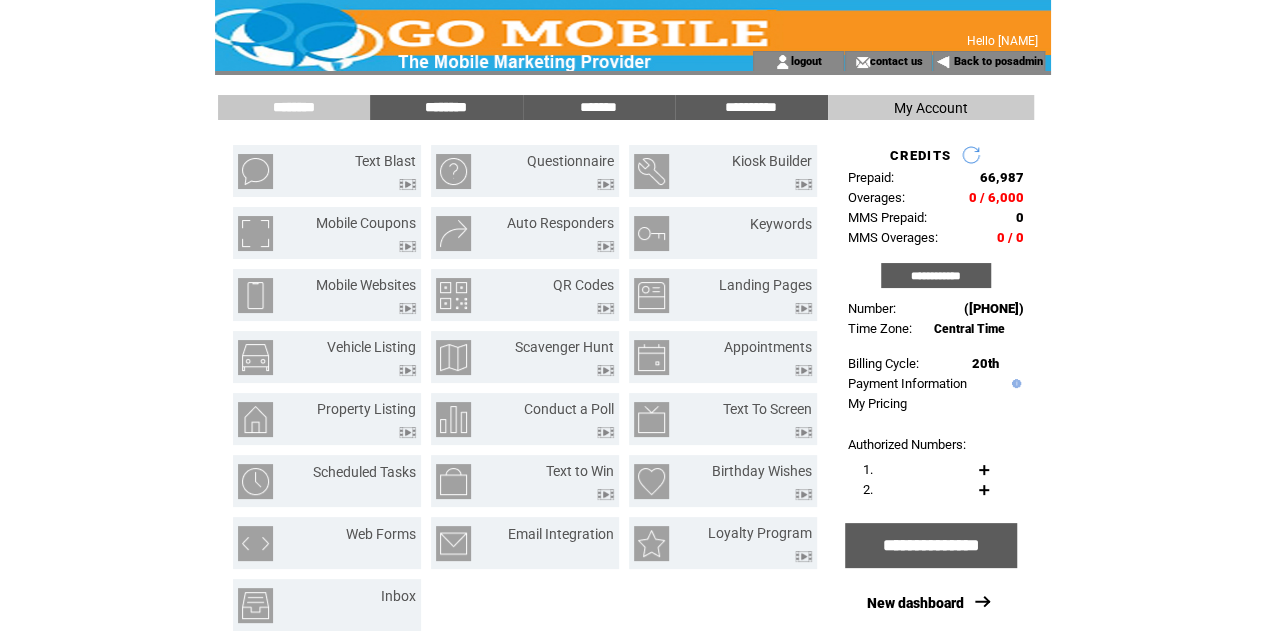 click on "********" at bounding box center (446, 107) 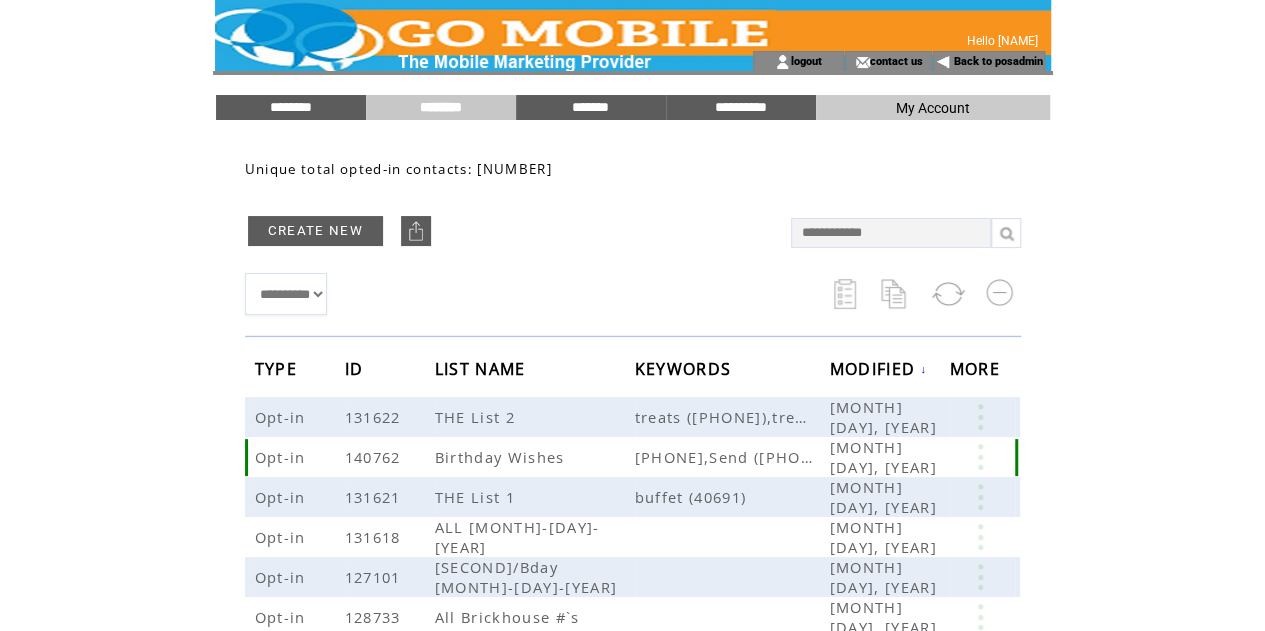 click at bounding box center (980, 457) 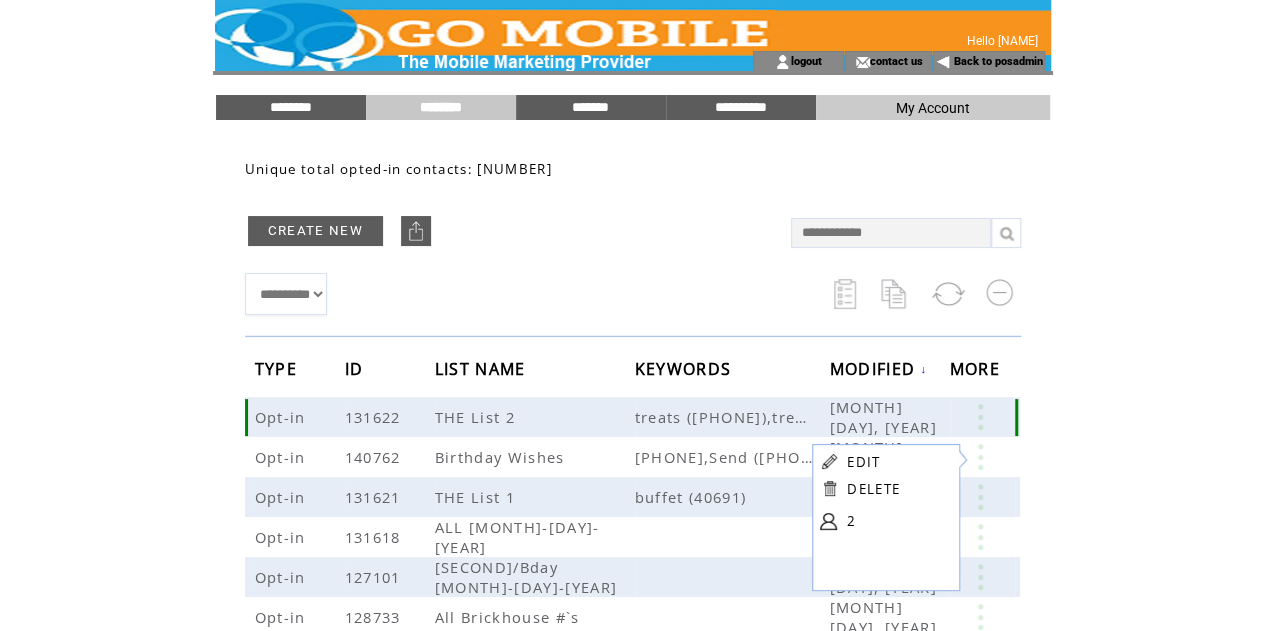click at bounding box center [980, 417] 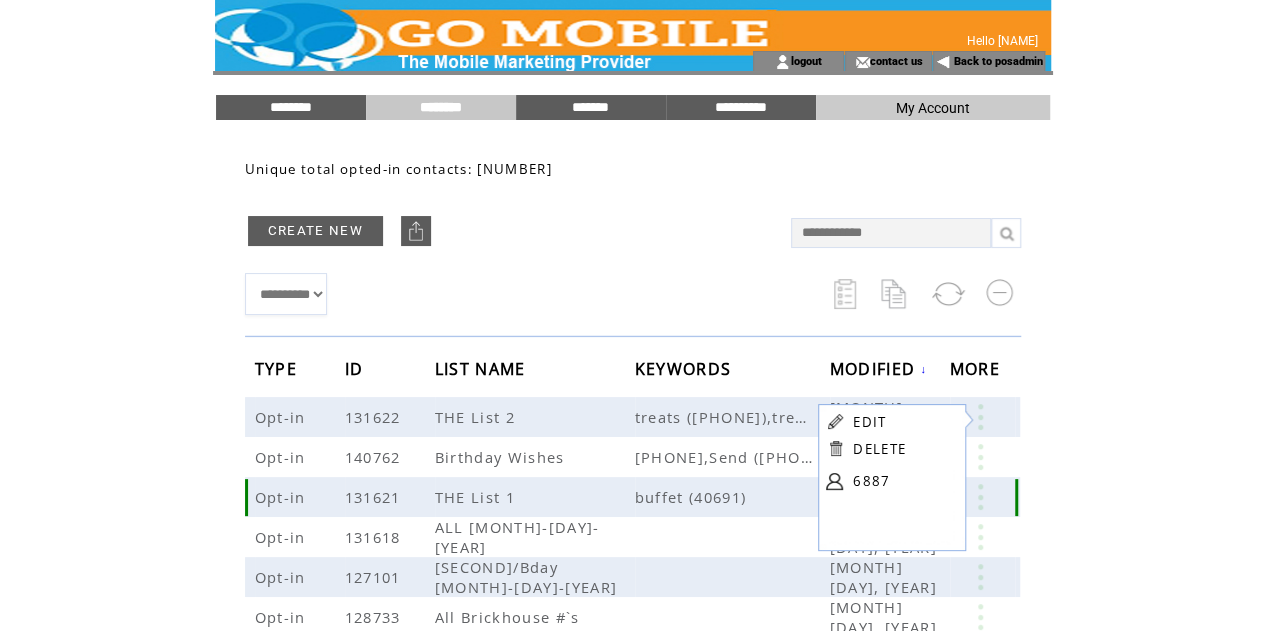 click at bounding box center [980, 497] 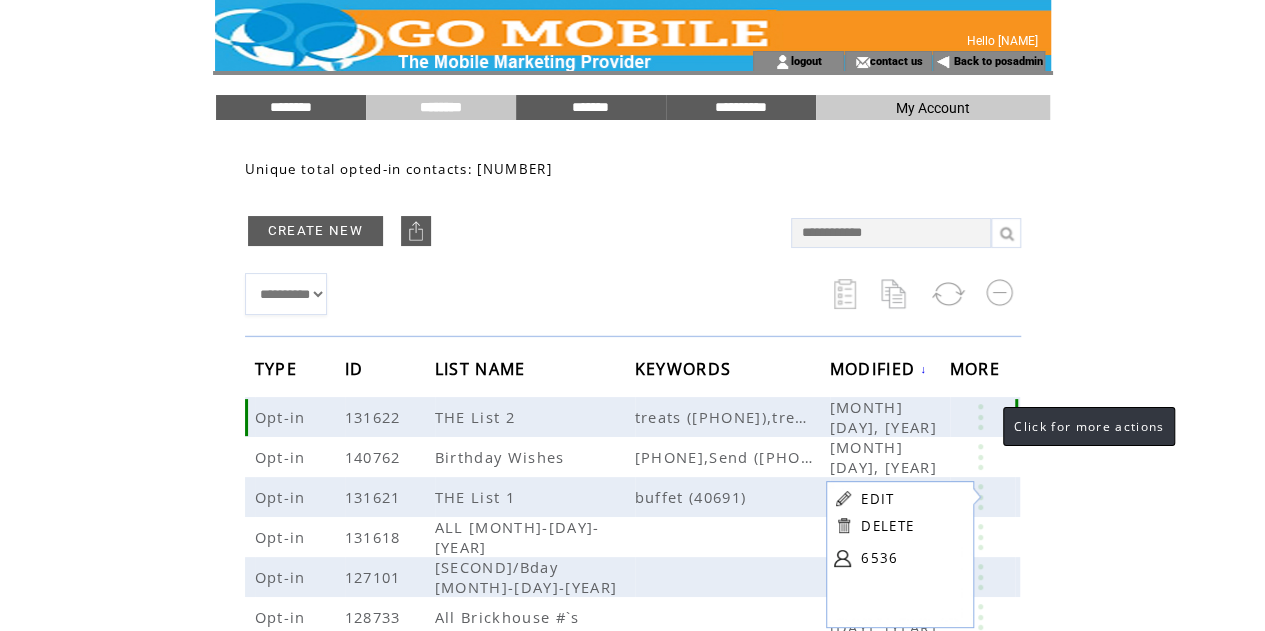 click at bounding box center (980, 417) 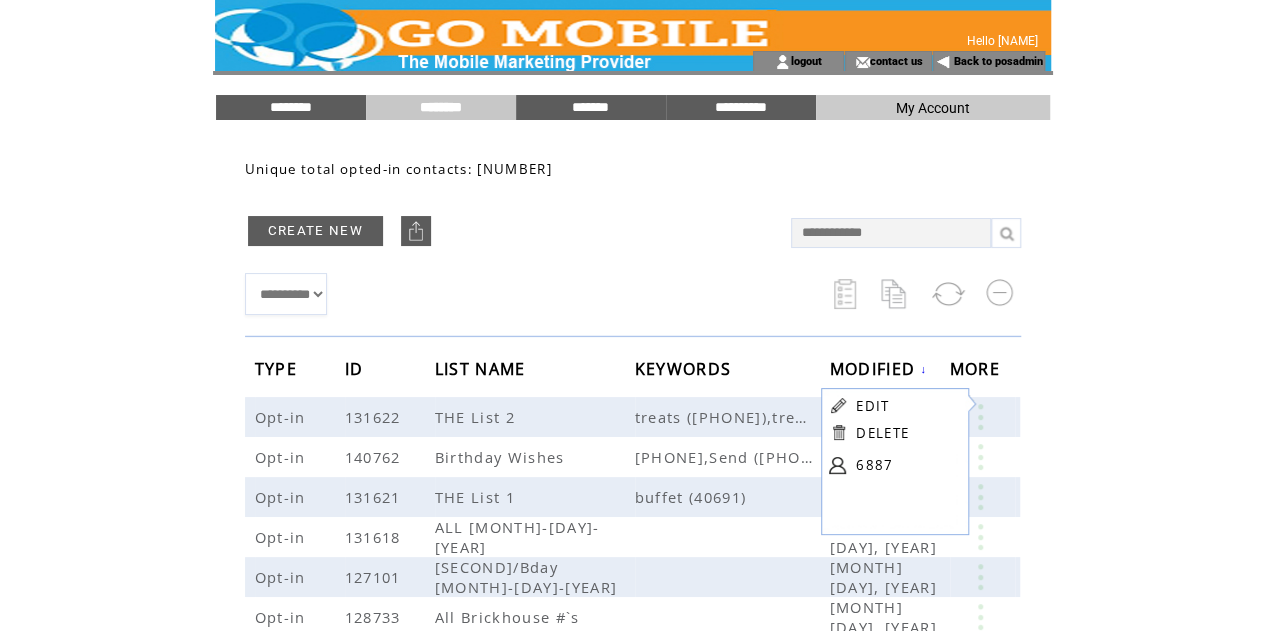 click on "********" at bounding box center (291, 107) 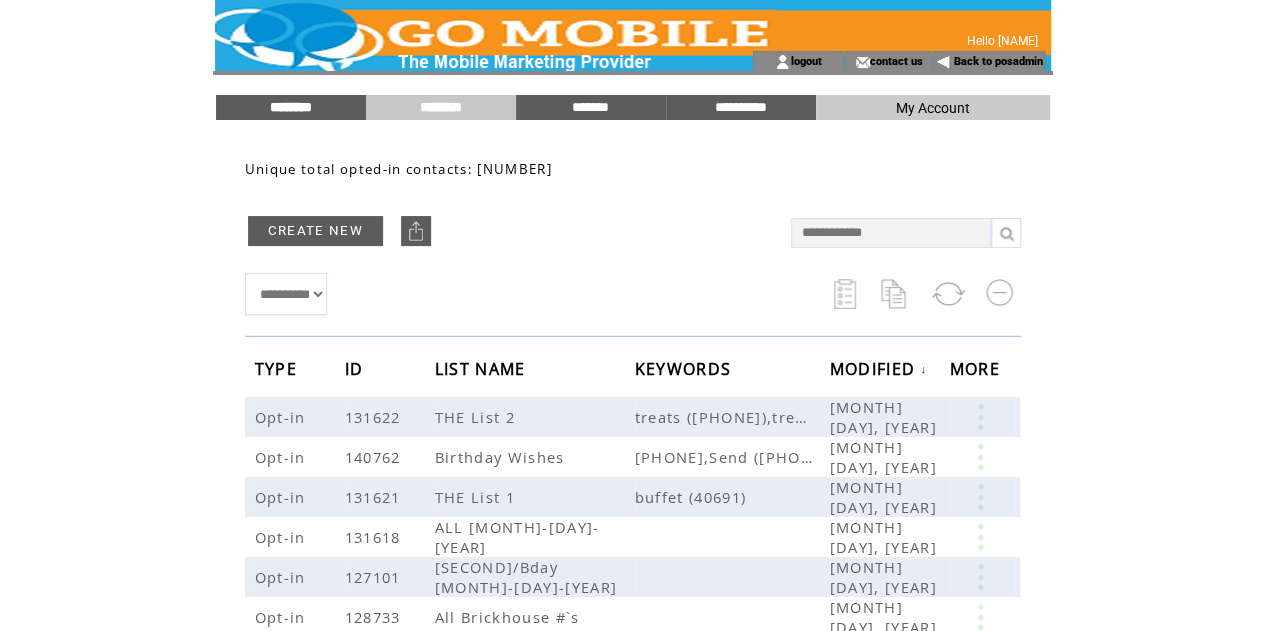 click on "********" at bounding box center [291, 107] 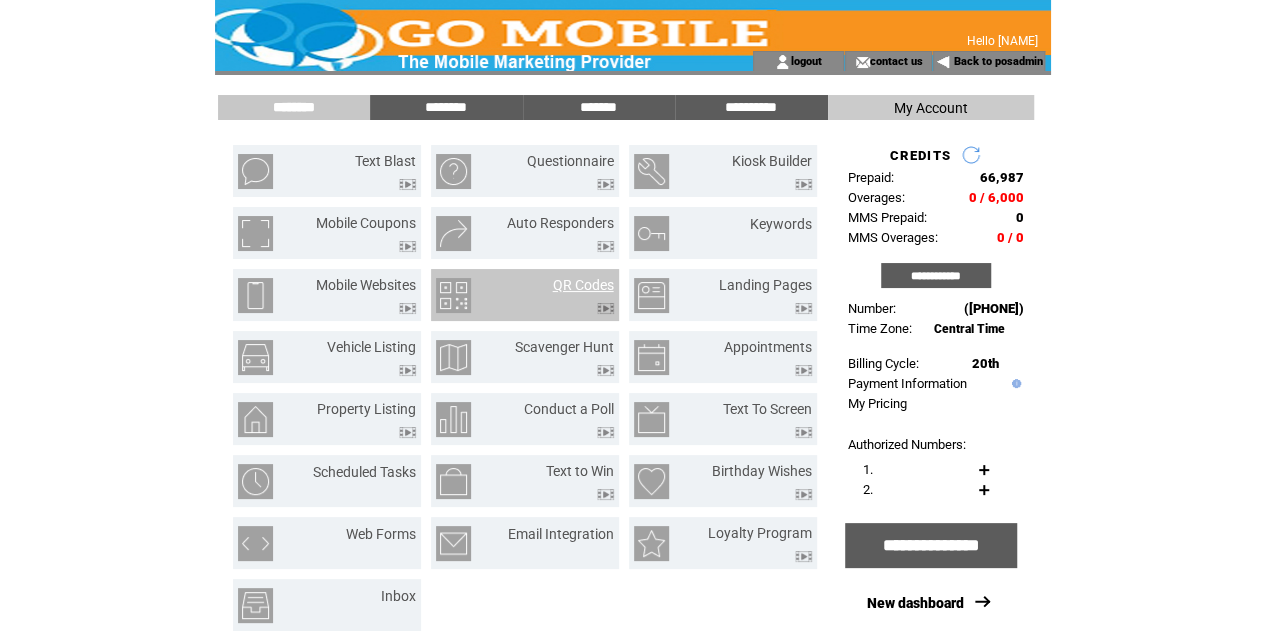 click on "QR Codes" at bounding box center (583, 285) 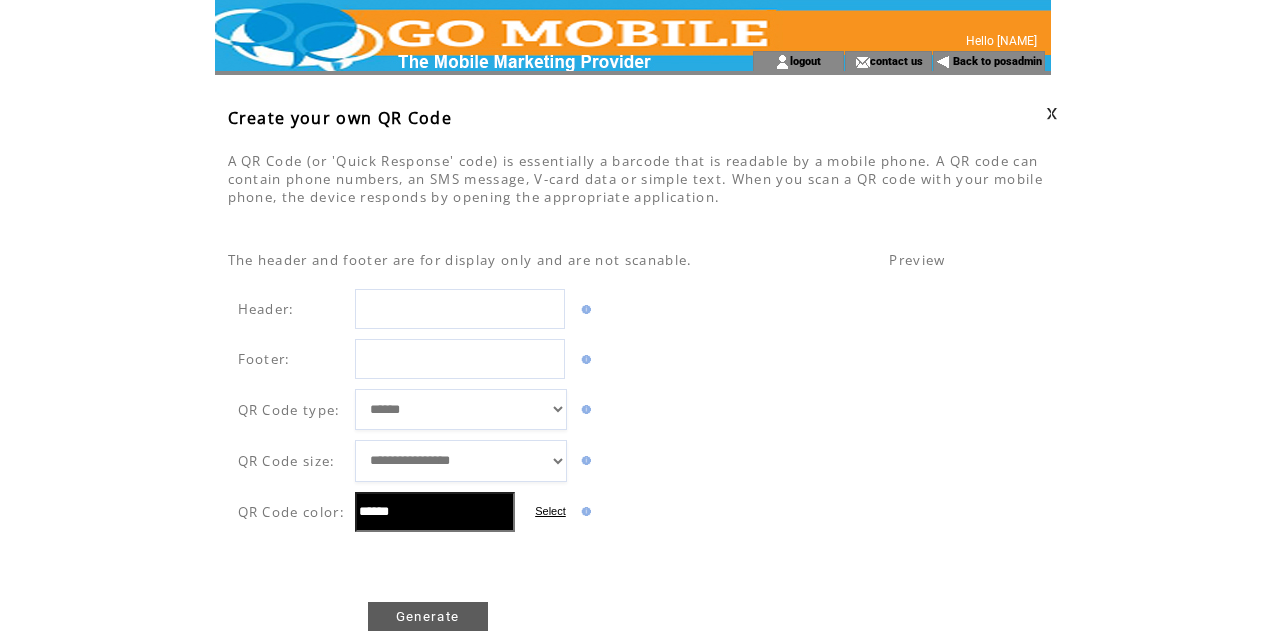 scroll, scrollTop: 0, scrollLeft: 0, axis: both 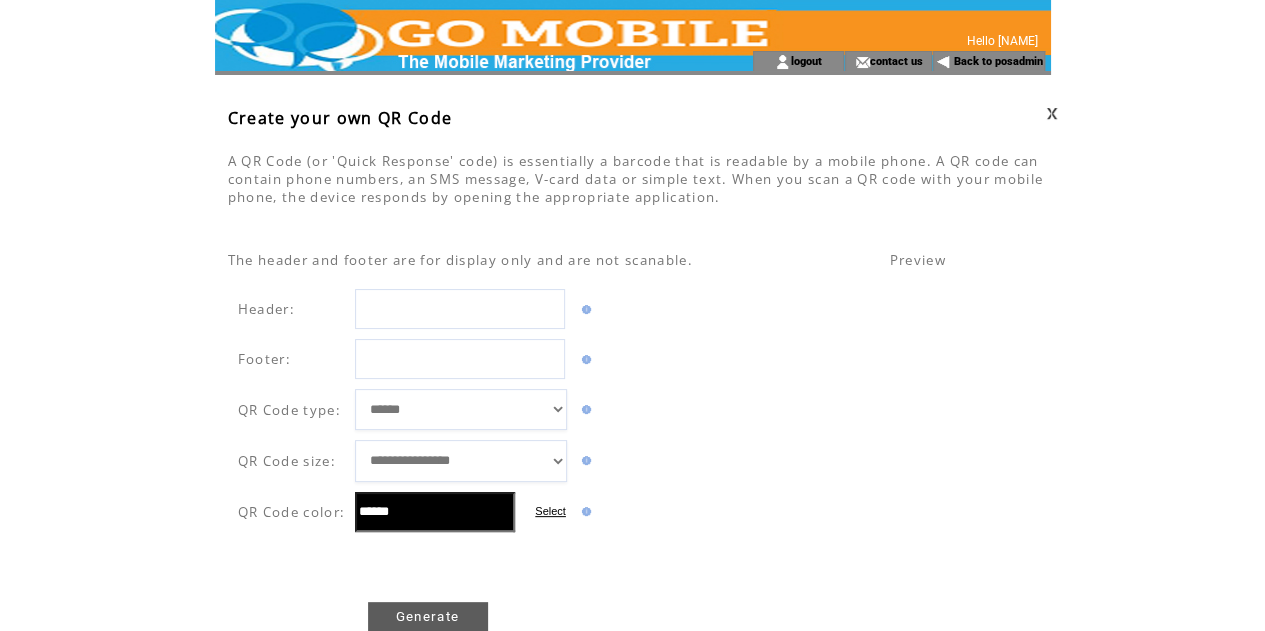 drag, startPoint x: 528, startPoint y: 299, endPoint x: 454, endPoint y: 330, distance: 80.23092 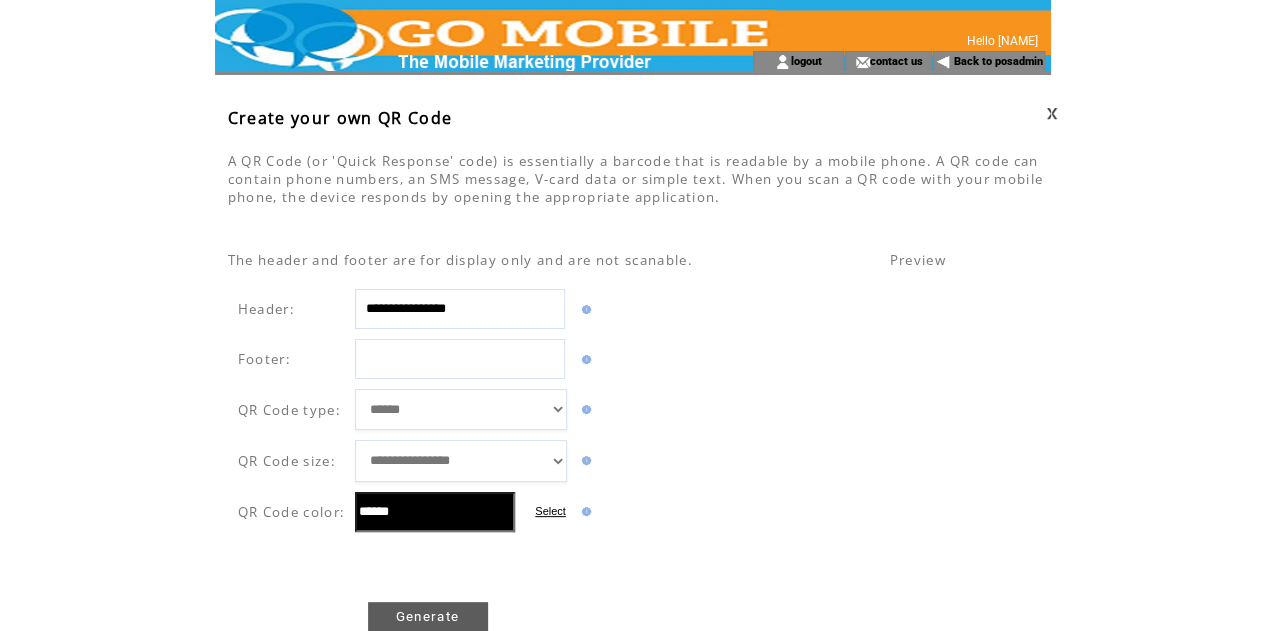 click at bounding box center [460, 359] 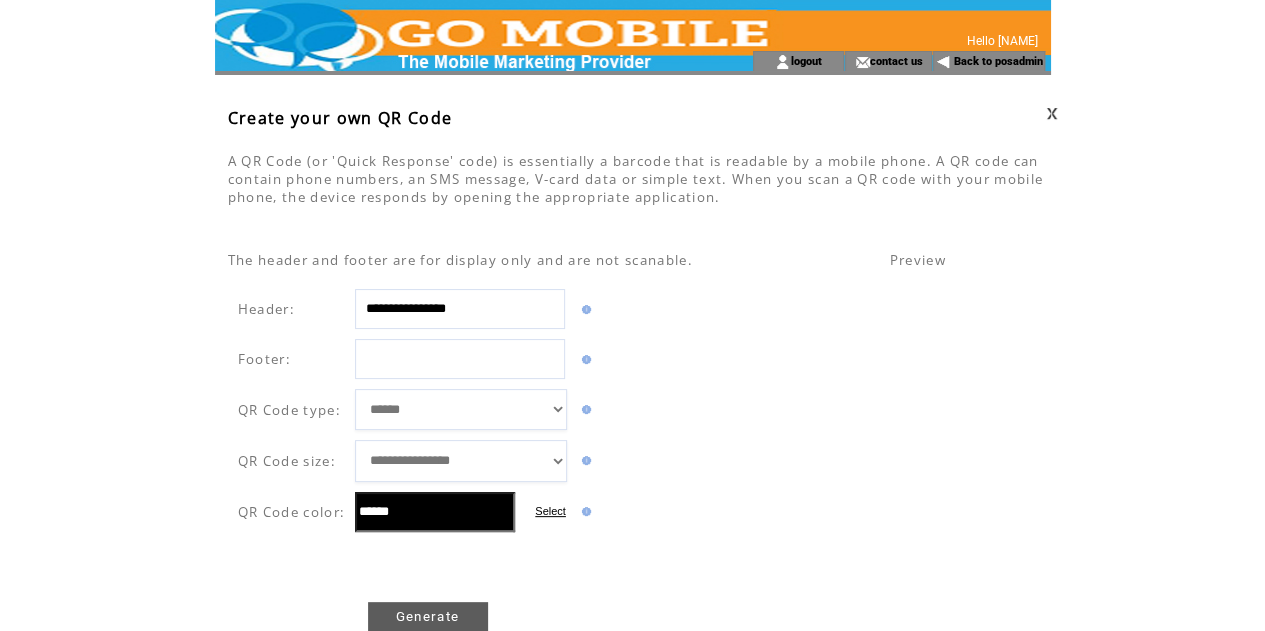 type on "**********" 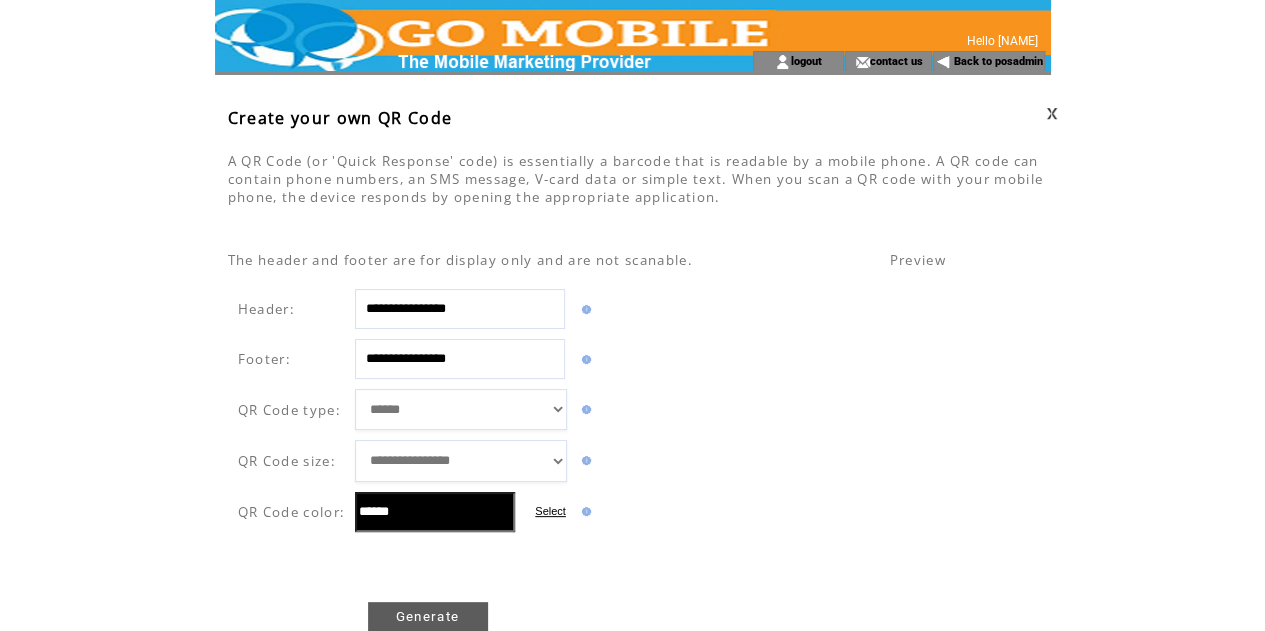 click on "**********" at bounding box center (460, 409) 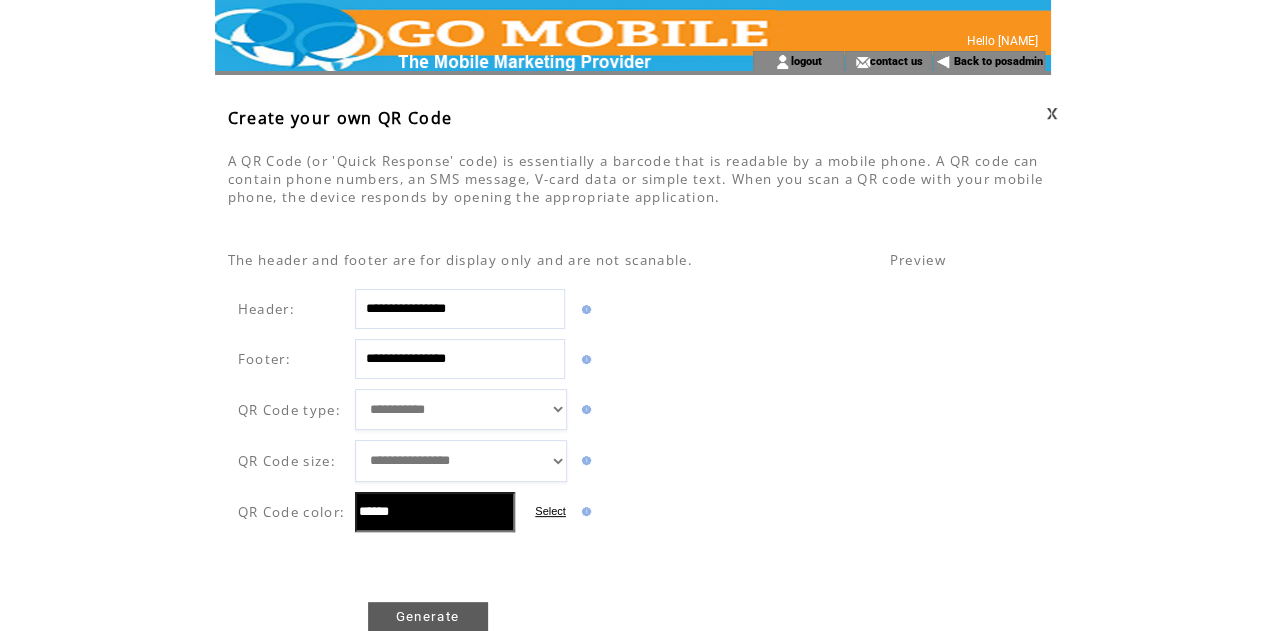 click on "**********" at bounding box center (460, 409) 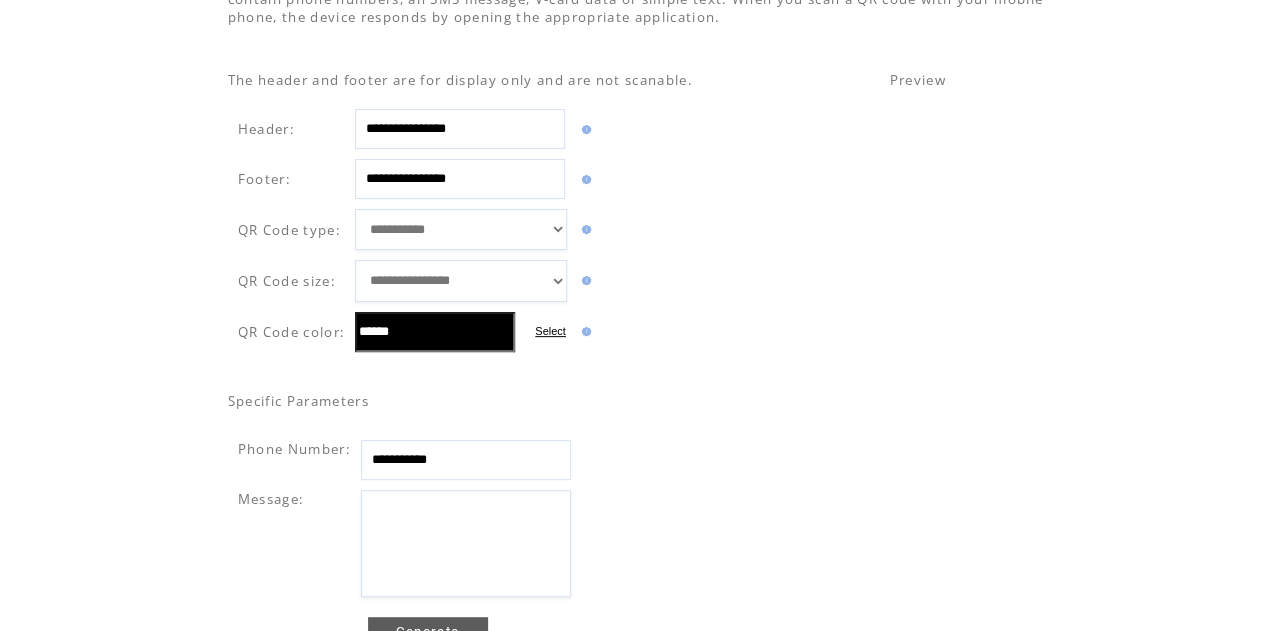 scroll, scrollTop: 193, scrollLeft: 0, axis: vertical 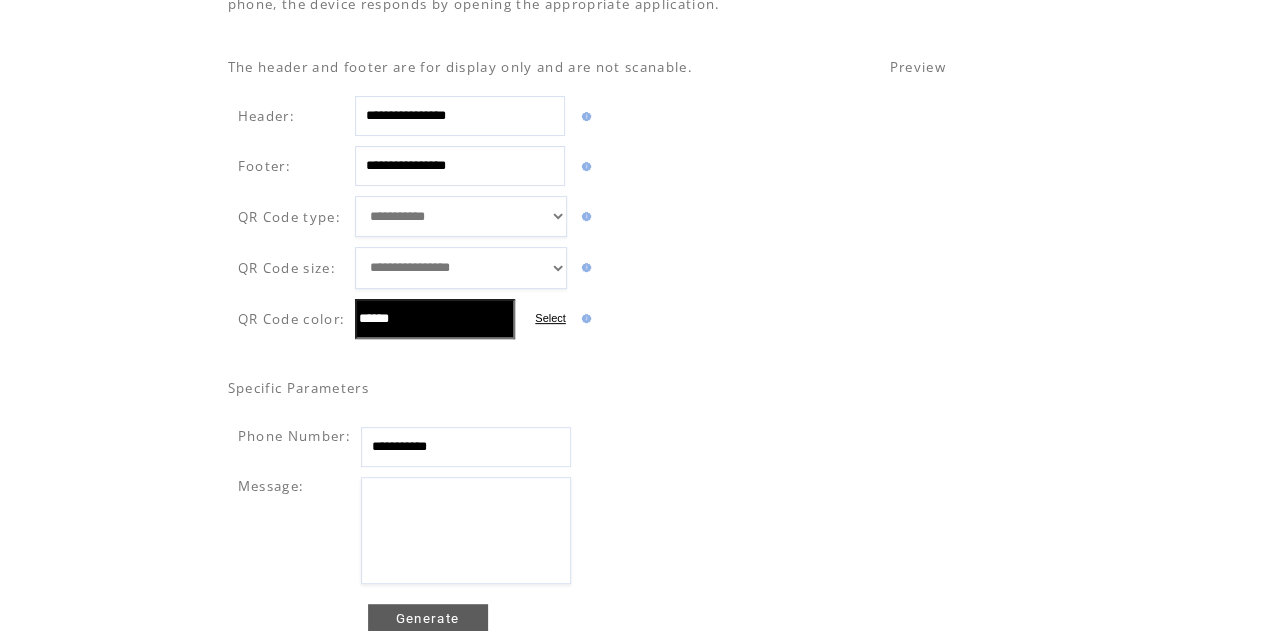 click at bounding box center (466, 530) 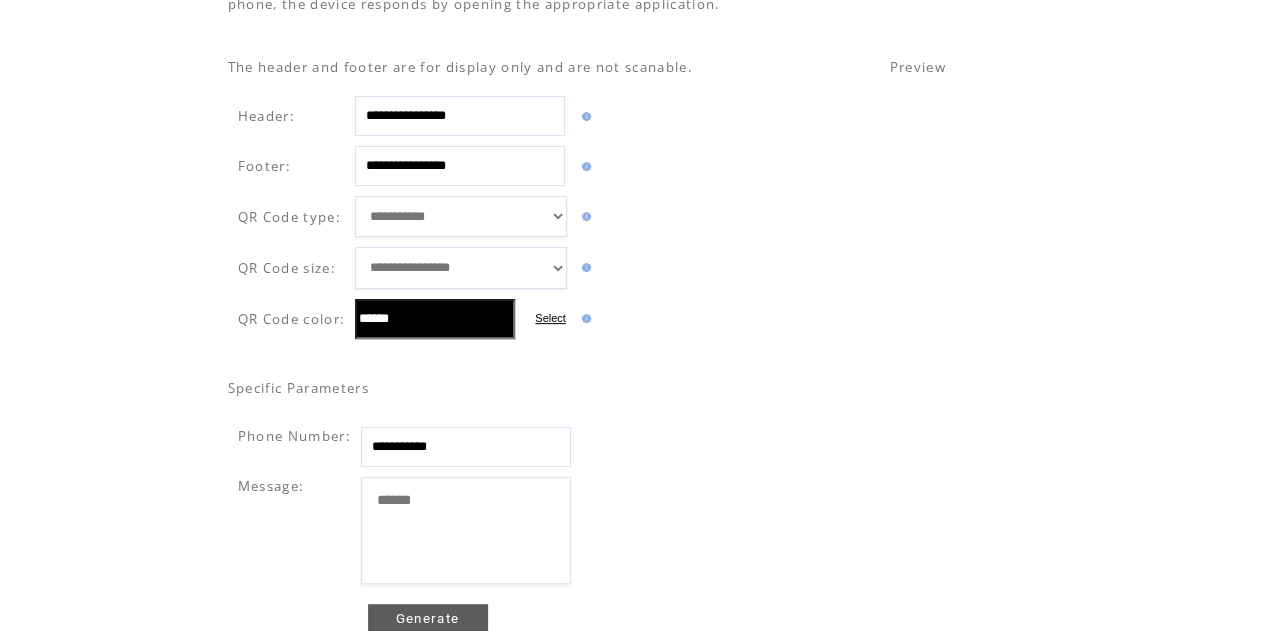 scroll, scrollTop: 404, scrollLeft: 0, axis: vertical 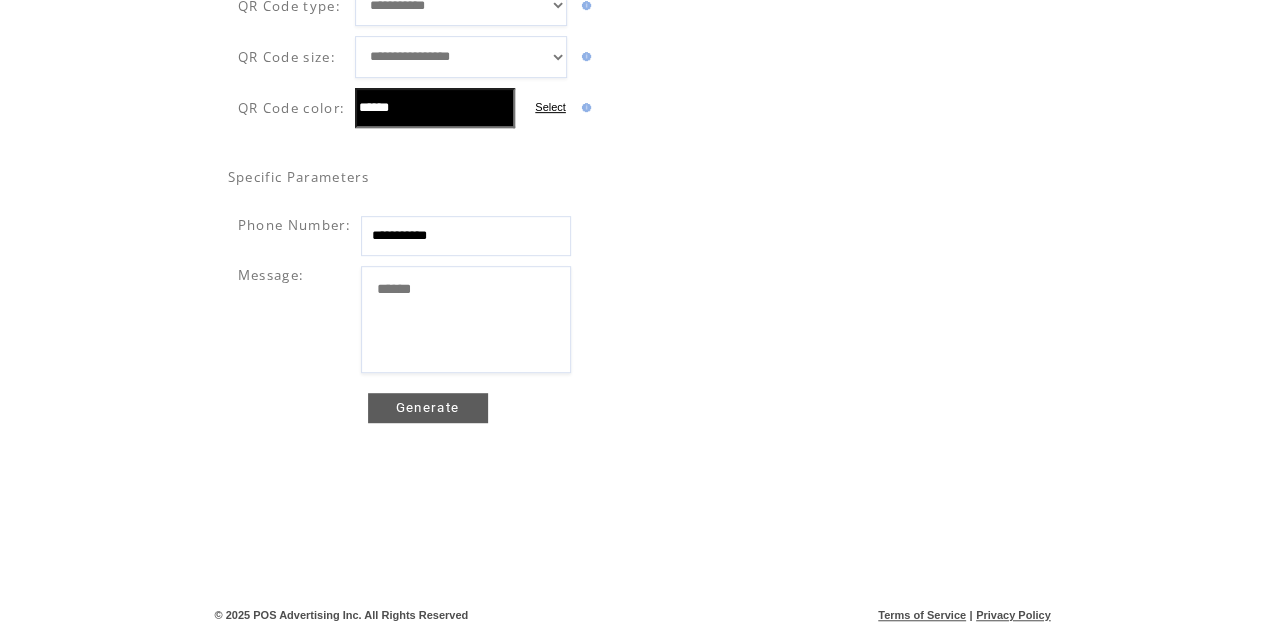 type on "******" 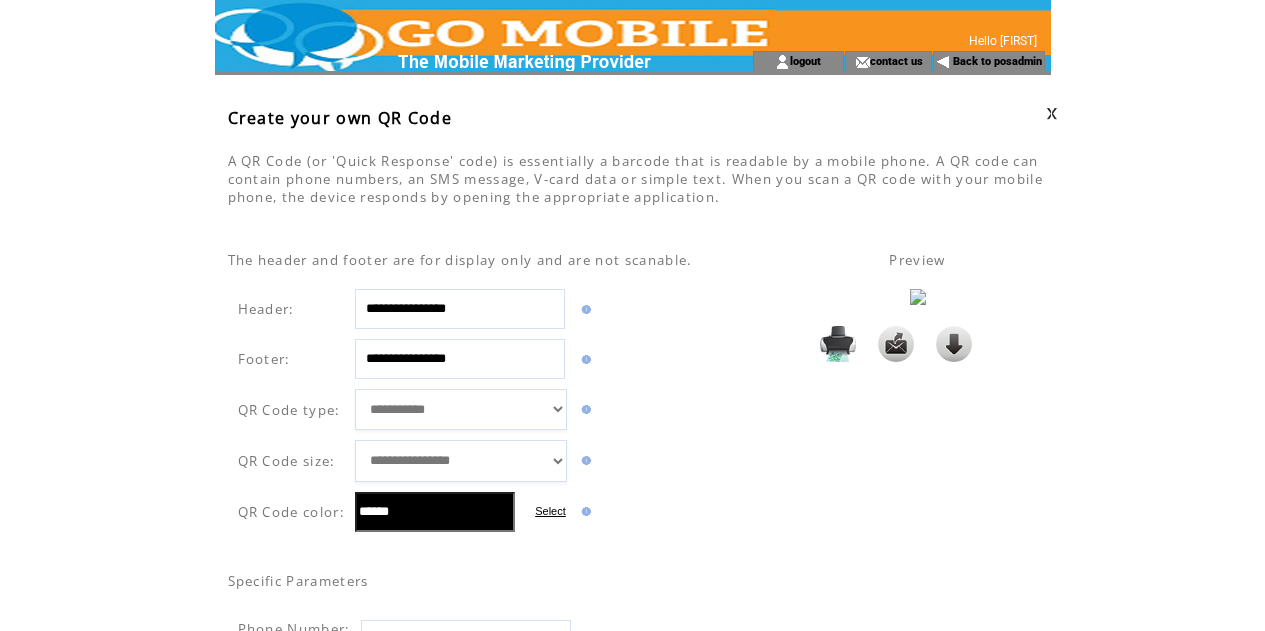 scroll, scrollTop: 0, scrollLeft: 0, axis: both 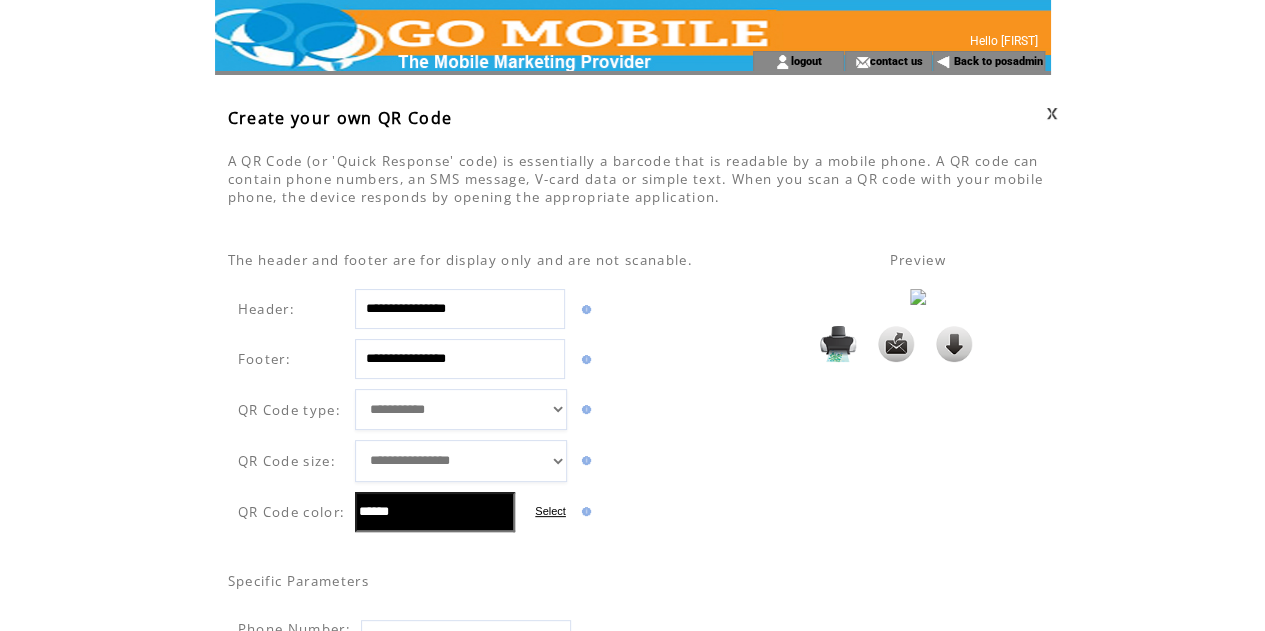 drag, startPoint x: 463, startPoint y: 517, endPoint x: 288, endPoint y: 516, distance: 175.00285 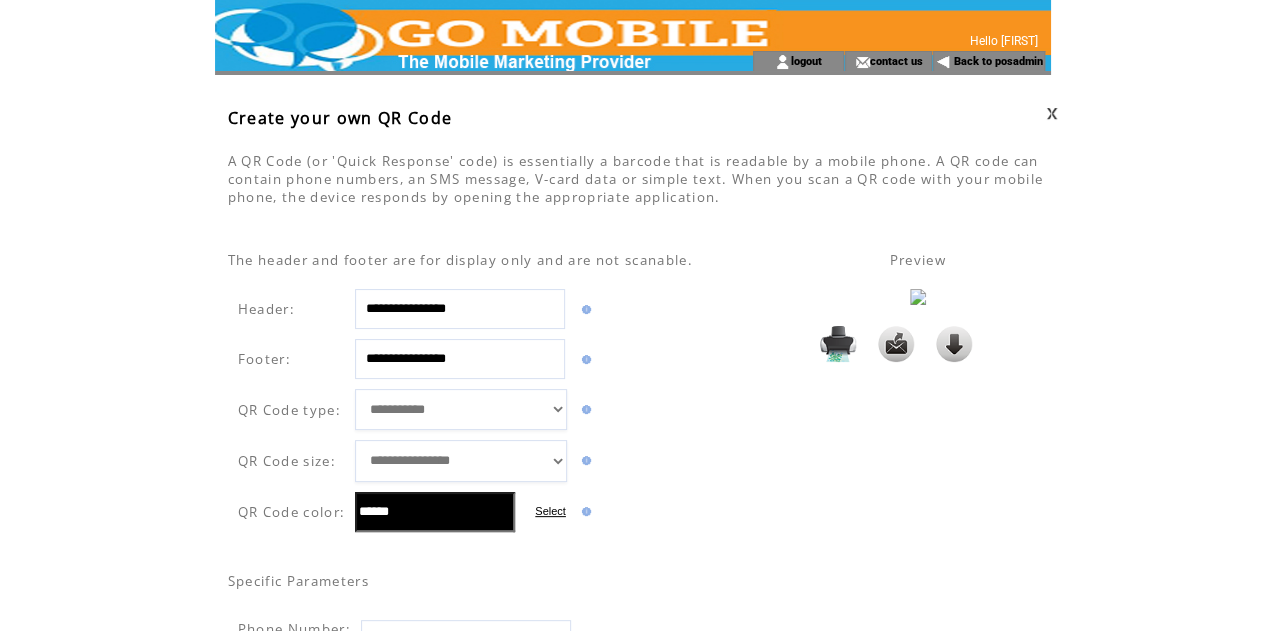 click on "QR Code color: ****** Select" at bounding box center [414, 512] 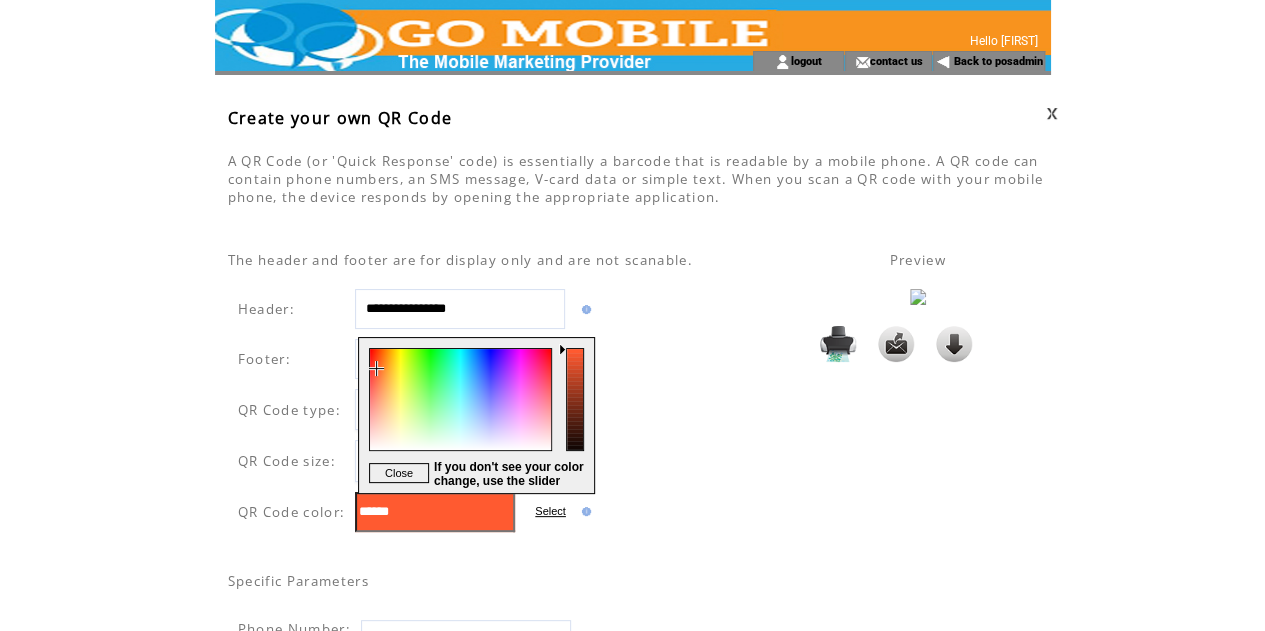click at bounding box center (459, 415) 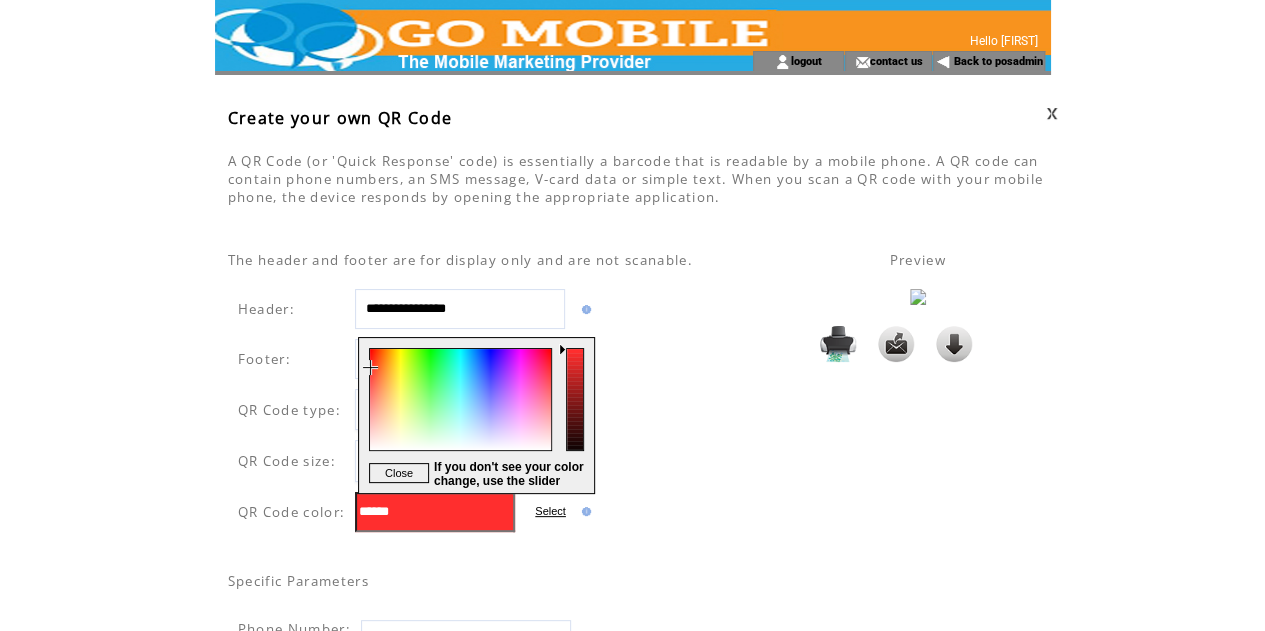 drag, startPoint x: 375, startPoint y: 367, endPoint x: 354, endPoint y: 367, distance: 21 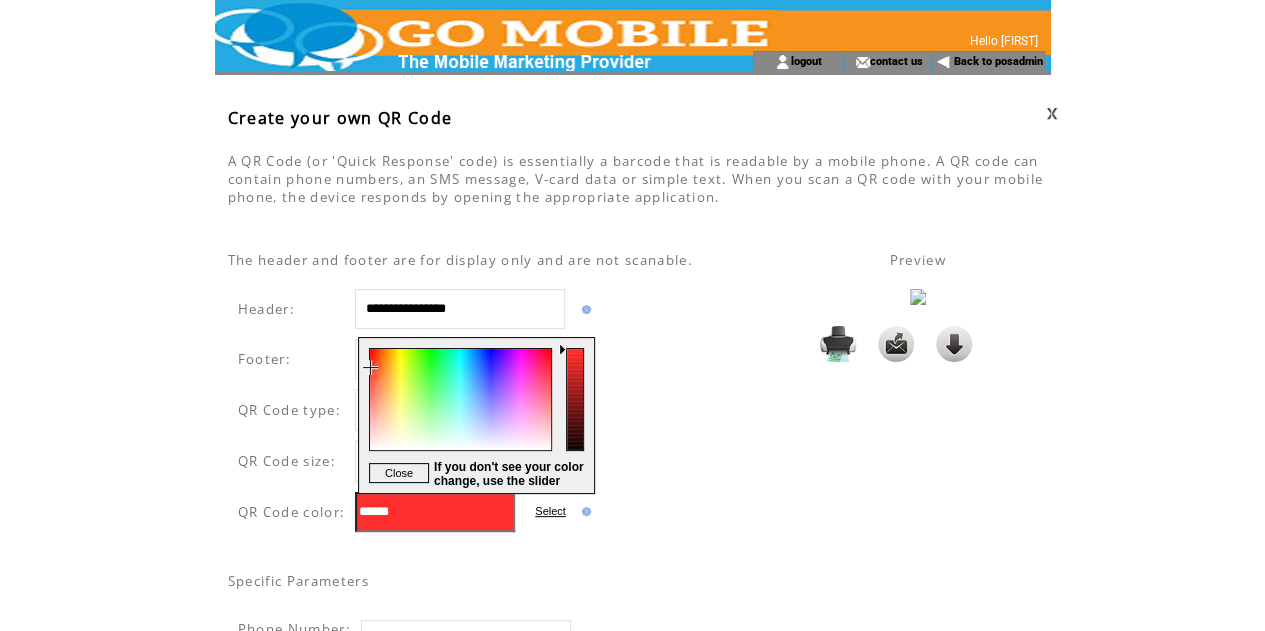 click on "**********" at bounding box center [632, 0] 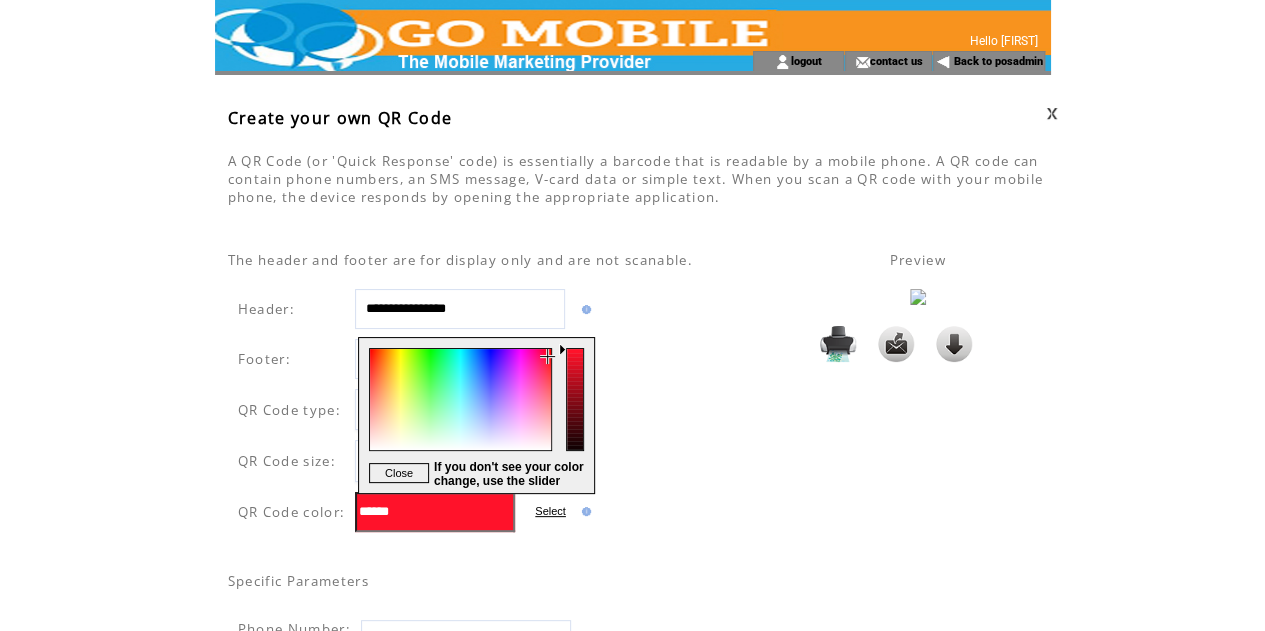 click at bounding box center (459, 415) 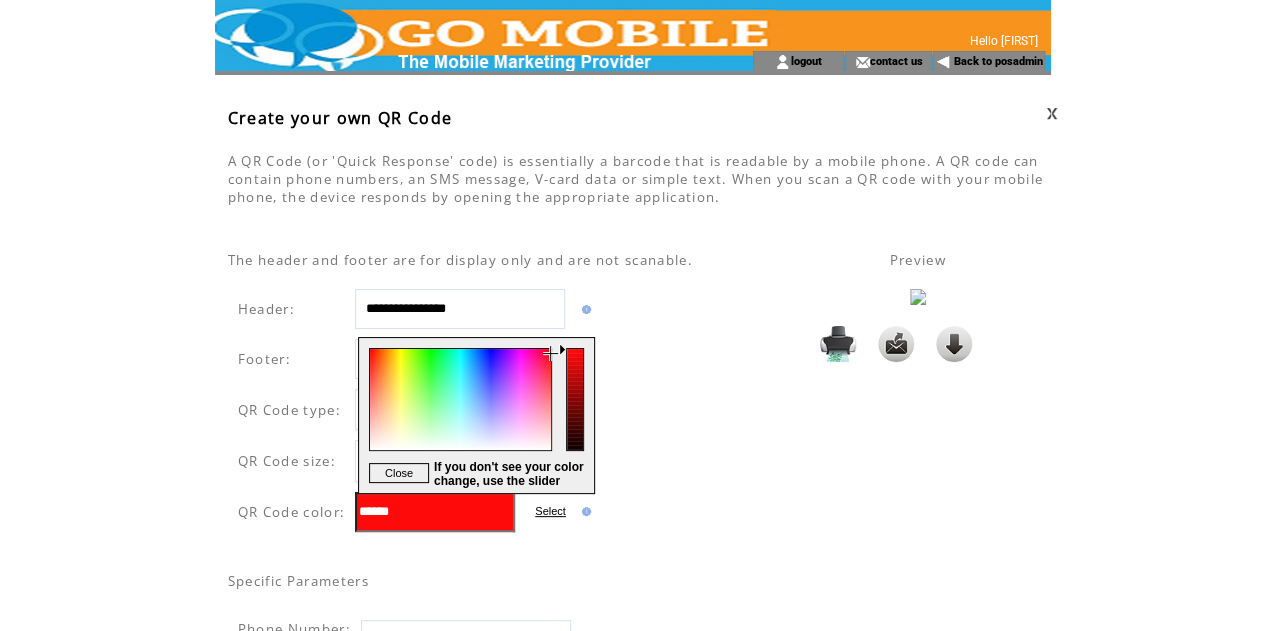 drag, startPoint x: 546, startPoint y: 355, endPoint x: 568, endPoint y: 349, distance: 22.803509 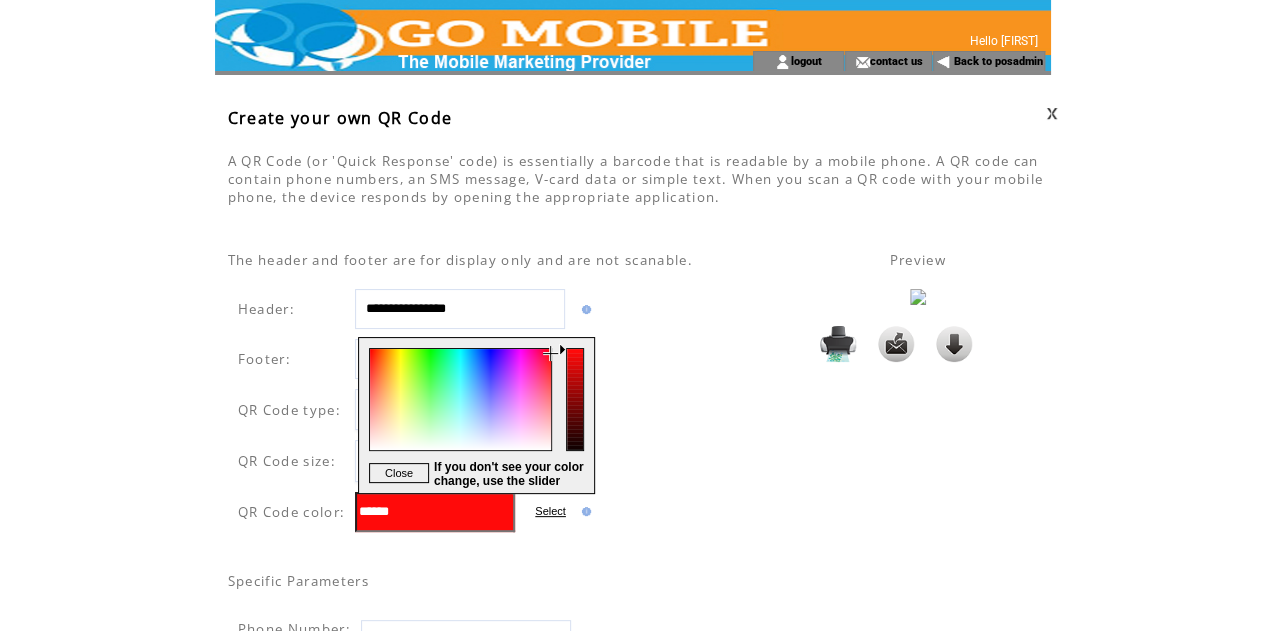 click on "Close If you don't see your color change, use the slider" at bounding box center (476, 415) 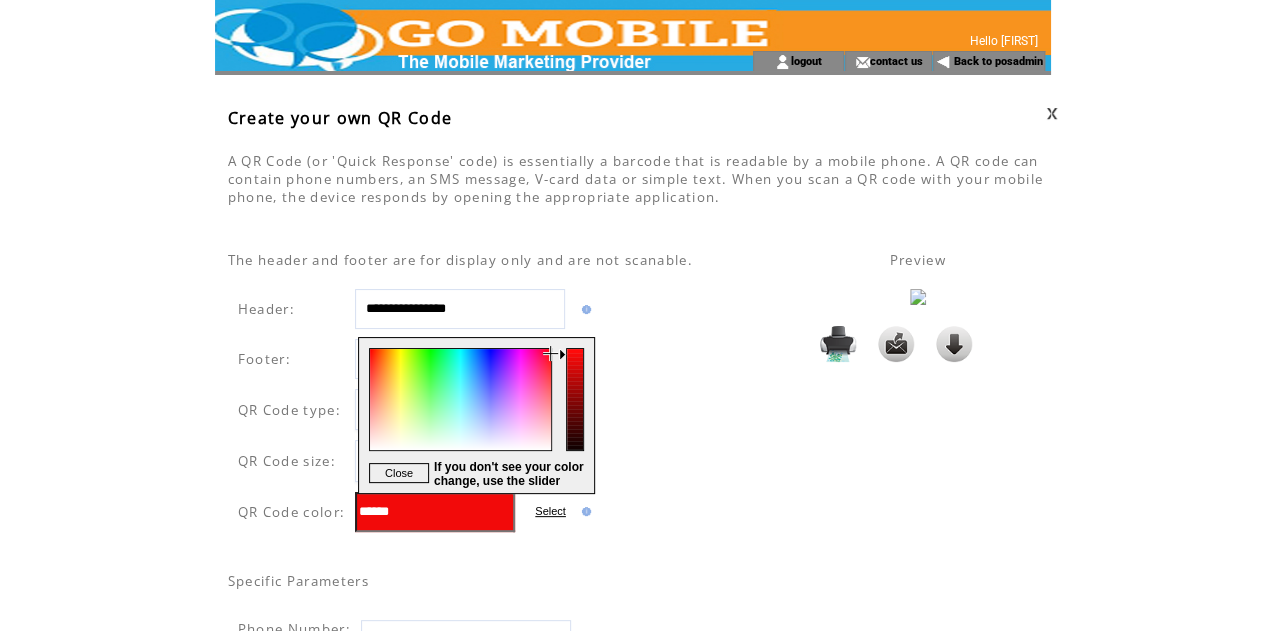type on "******" 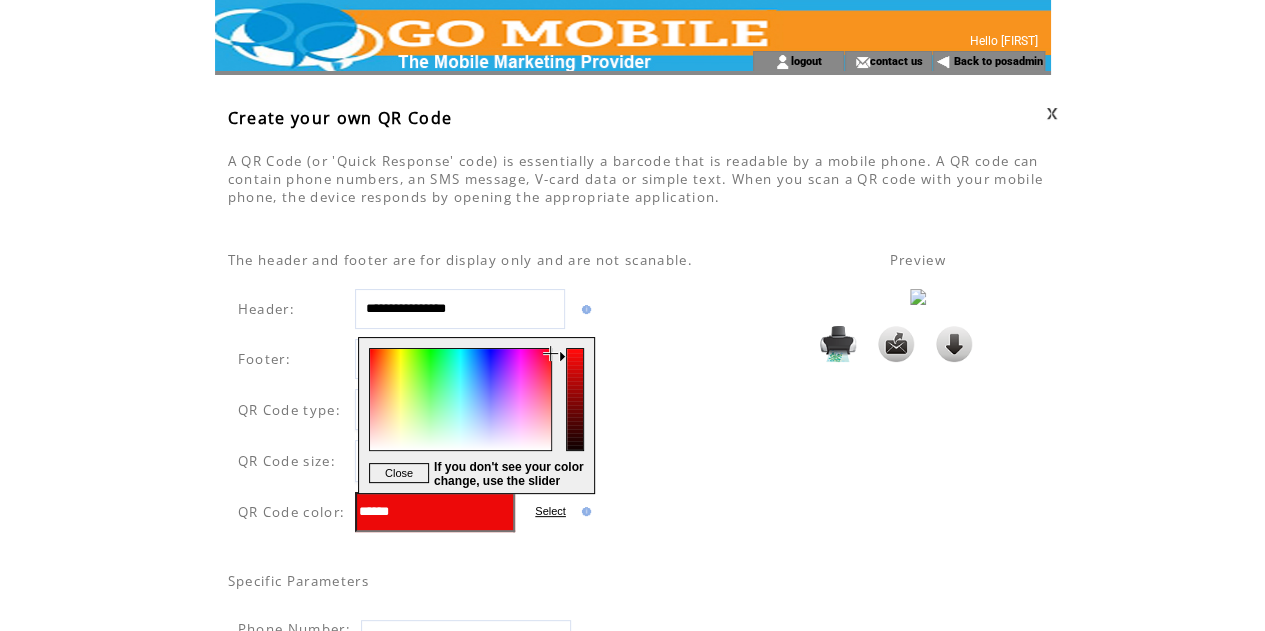 click at bounding box center [576, 415] 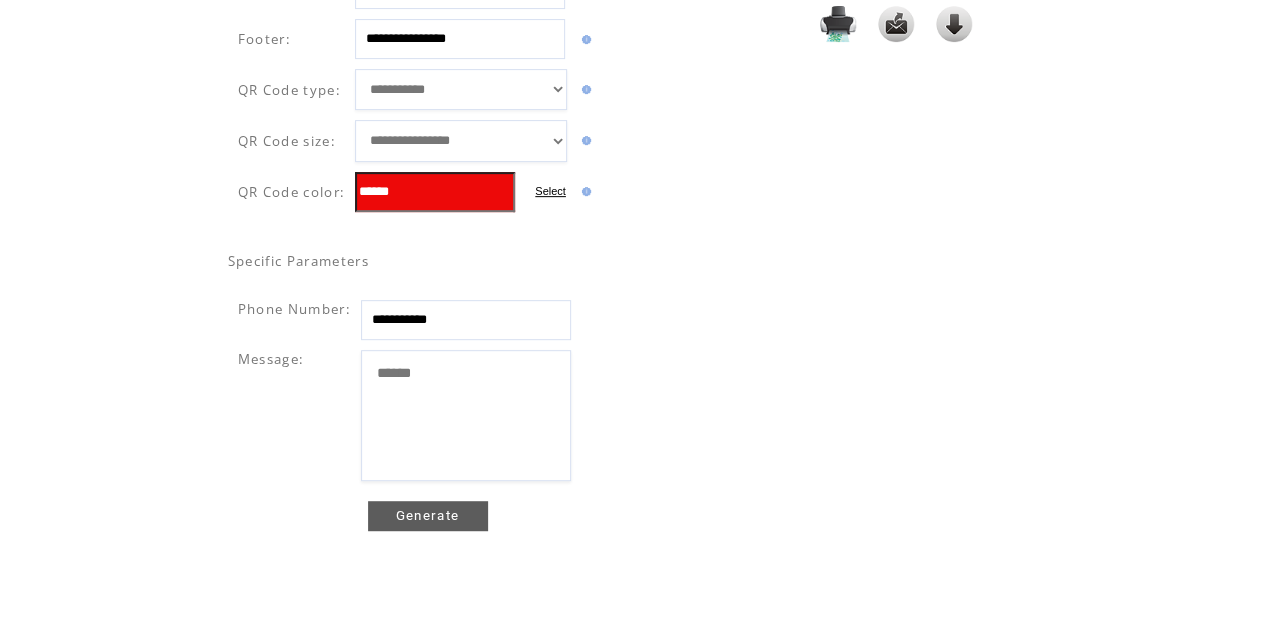 scroll, scrollTop: 325, scrollLeft: 0, axis: vertical 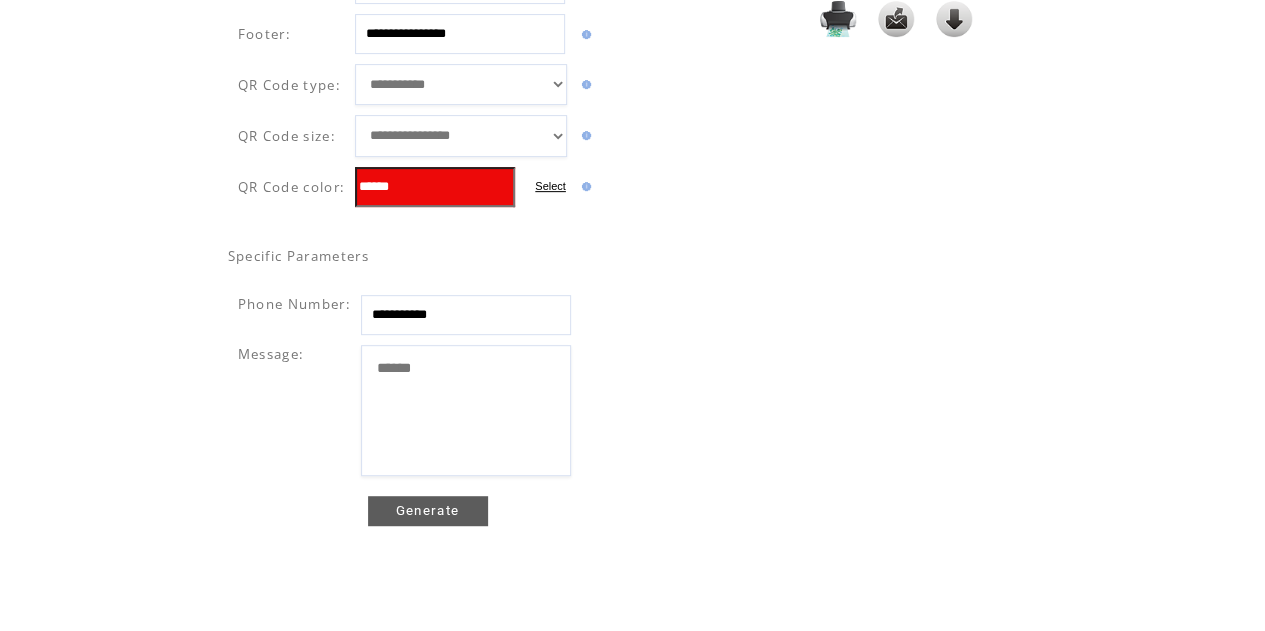 click on "Generate" at bounding box center (428, 511) 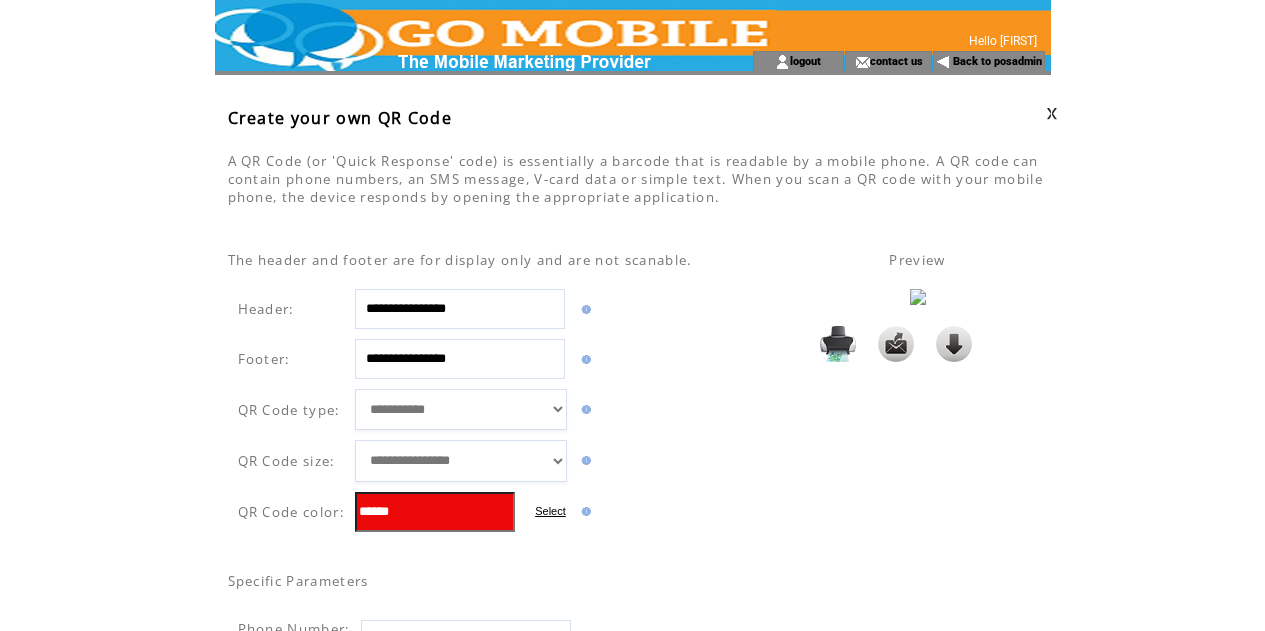 scroll, scrollTop: 0, scrollLeft: 0, axis: both 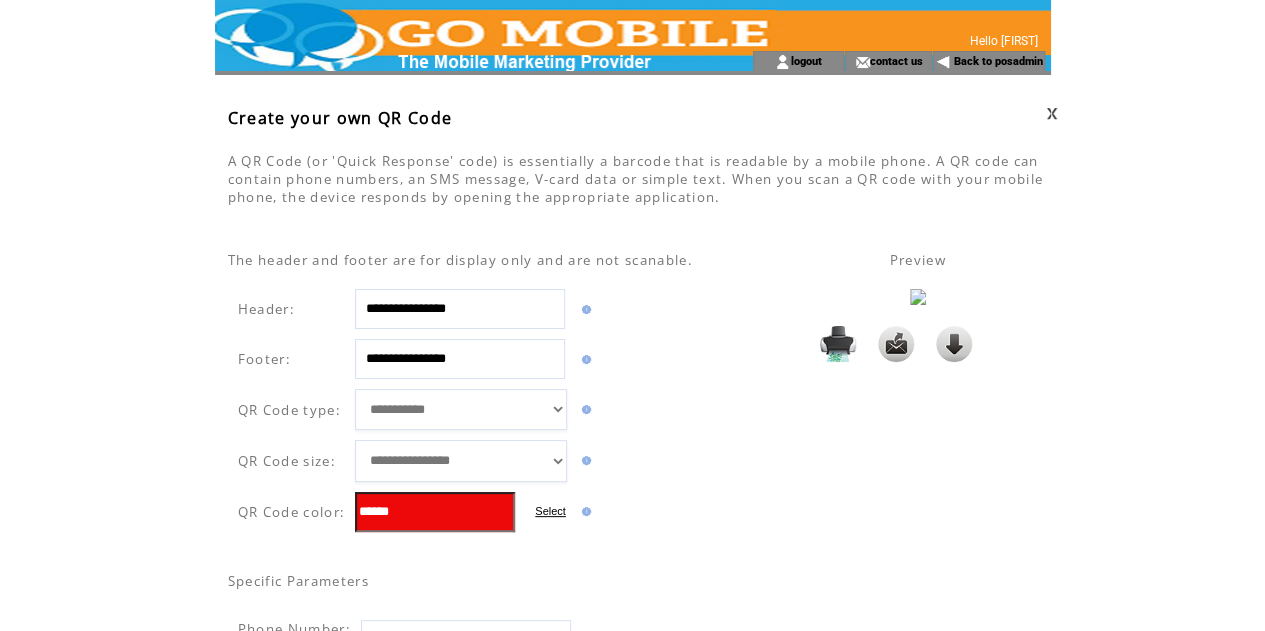 click at bounding box center (954, 344) 